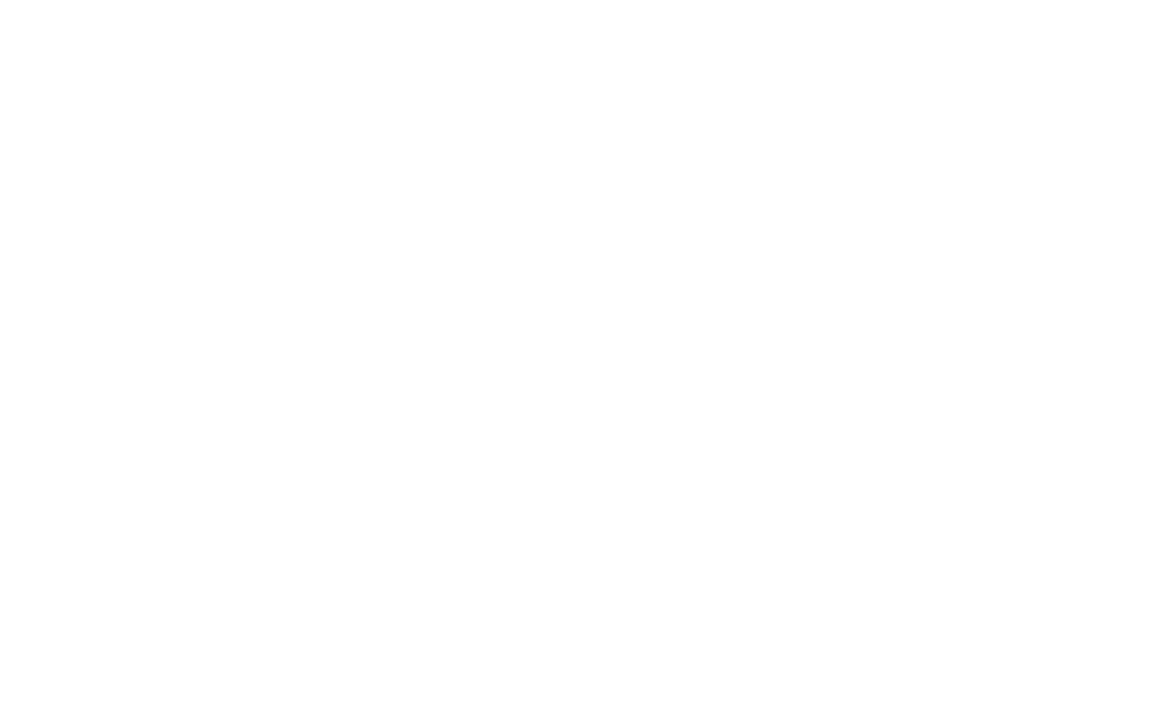 scroll, scrollTop: 0, scrollLeft: 0, axis: both 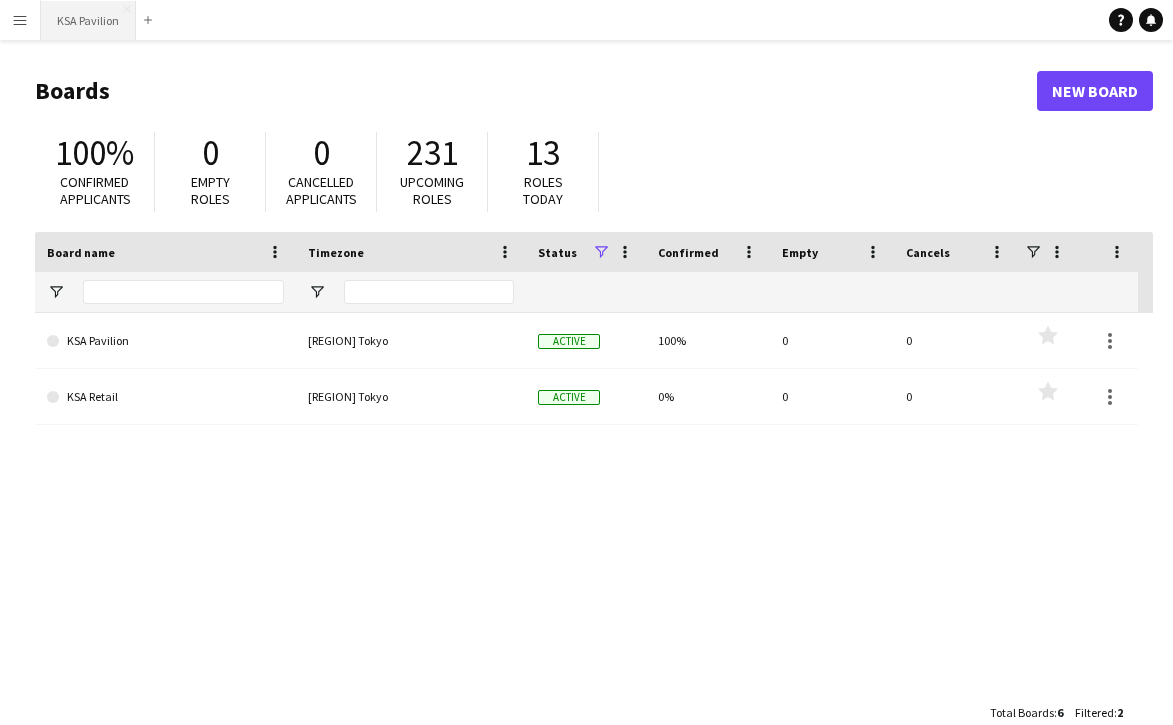 click on "KSA Pavilion
Close" at bounding box center [88, 20] 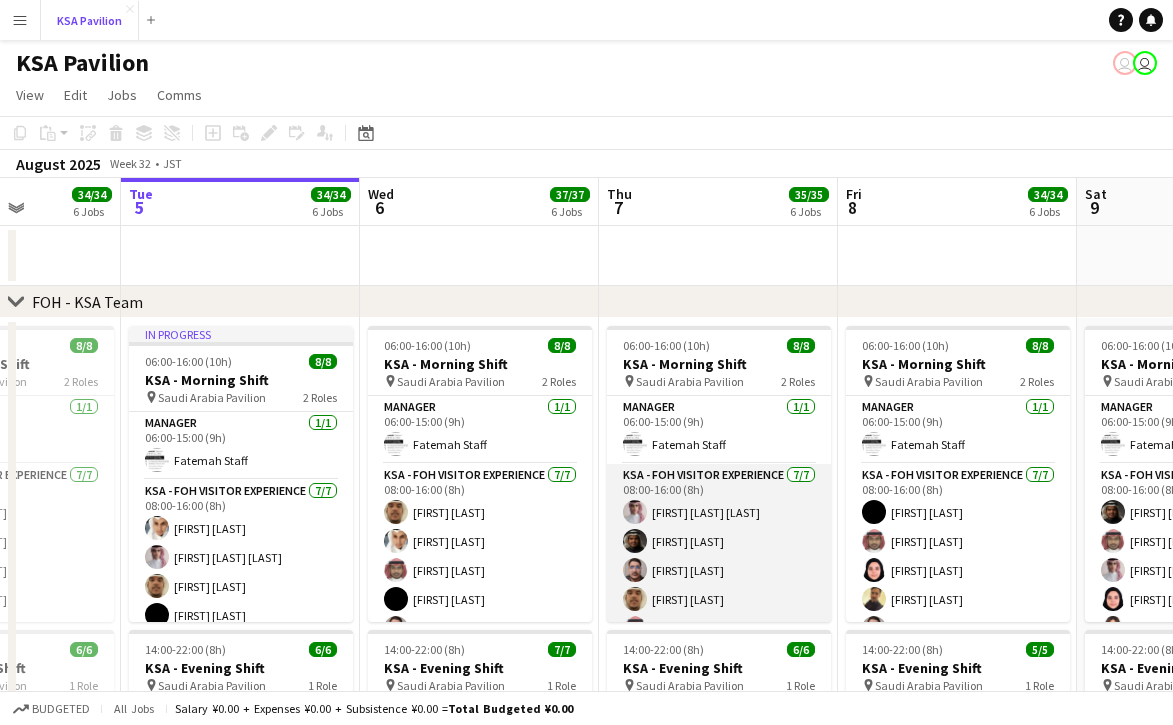 scroll, scrollTop: 0, scrollLeft: 621, axis: horizontal 